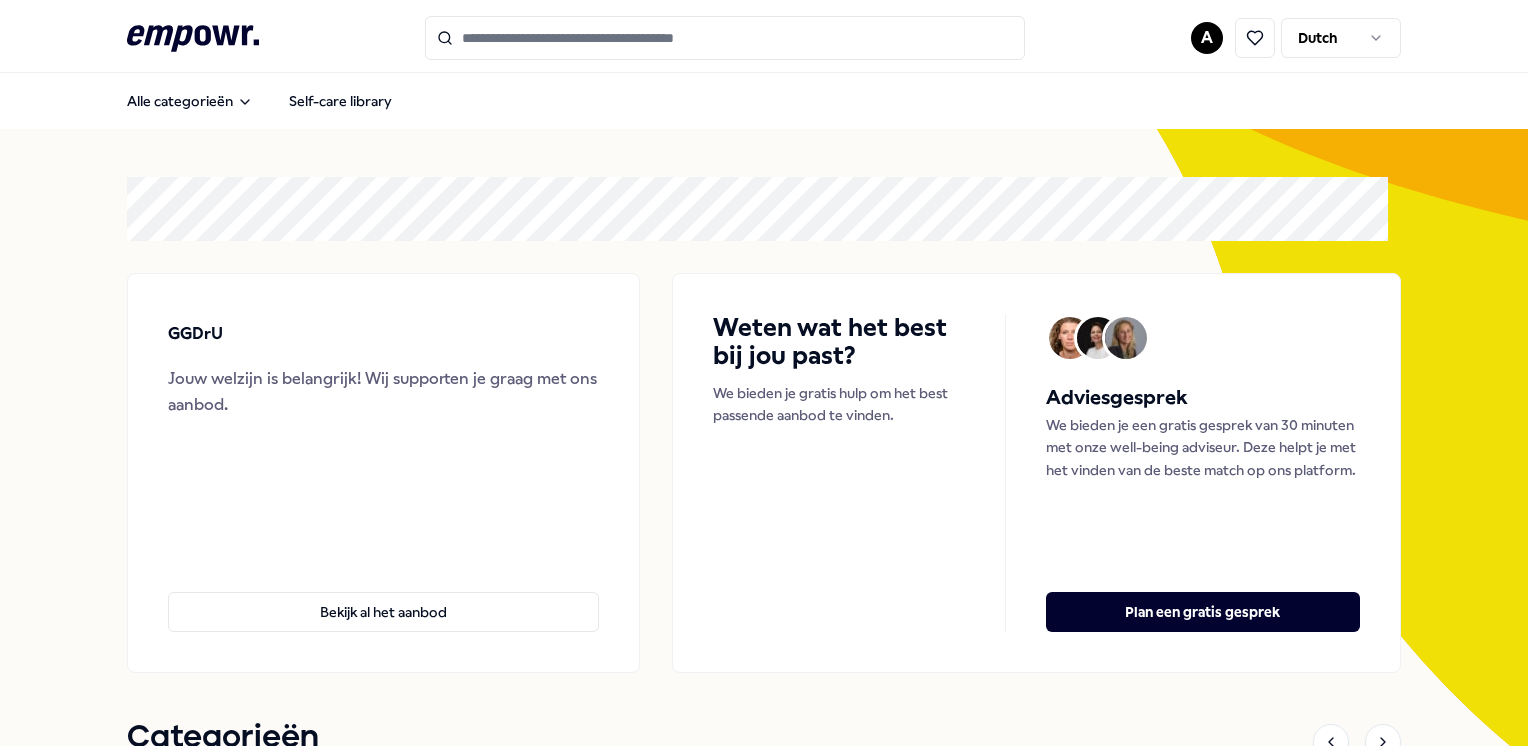 scroll, scrollTop: 0, scrollLeft: 0, axis: both 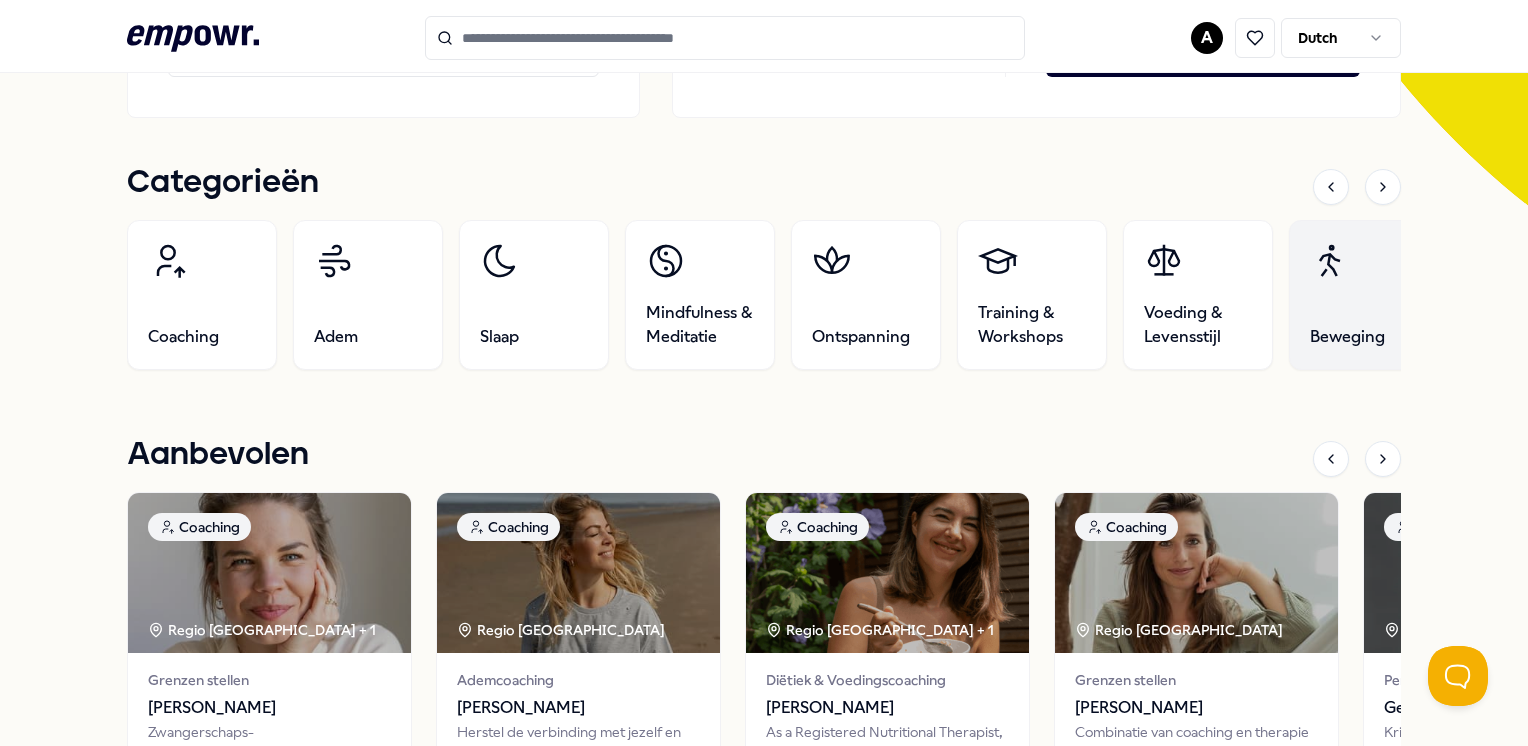 click on "Beweging" at bounding box center [1364, 295] 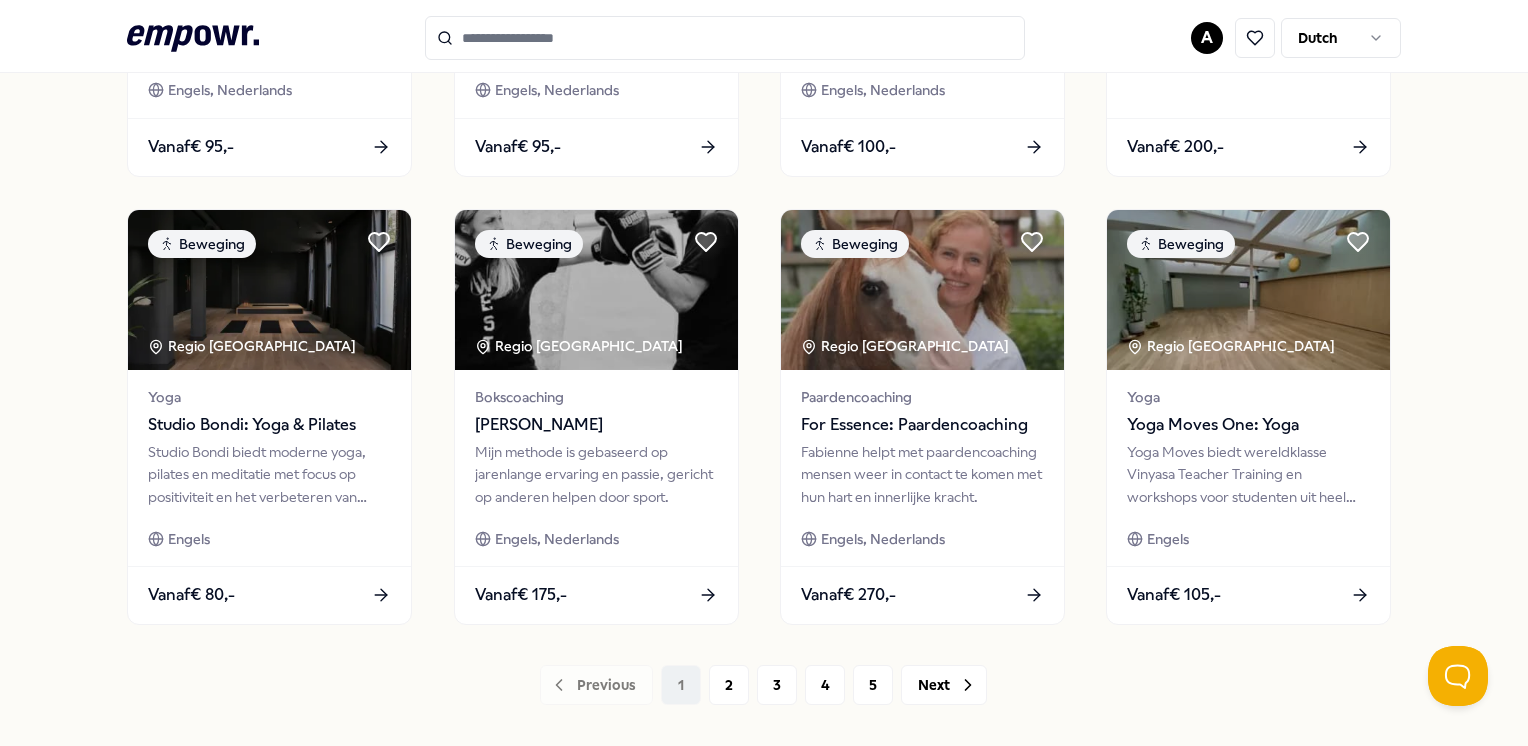 scroll, scrollTop: 938, scrollLeft: 0, axis: vertical 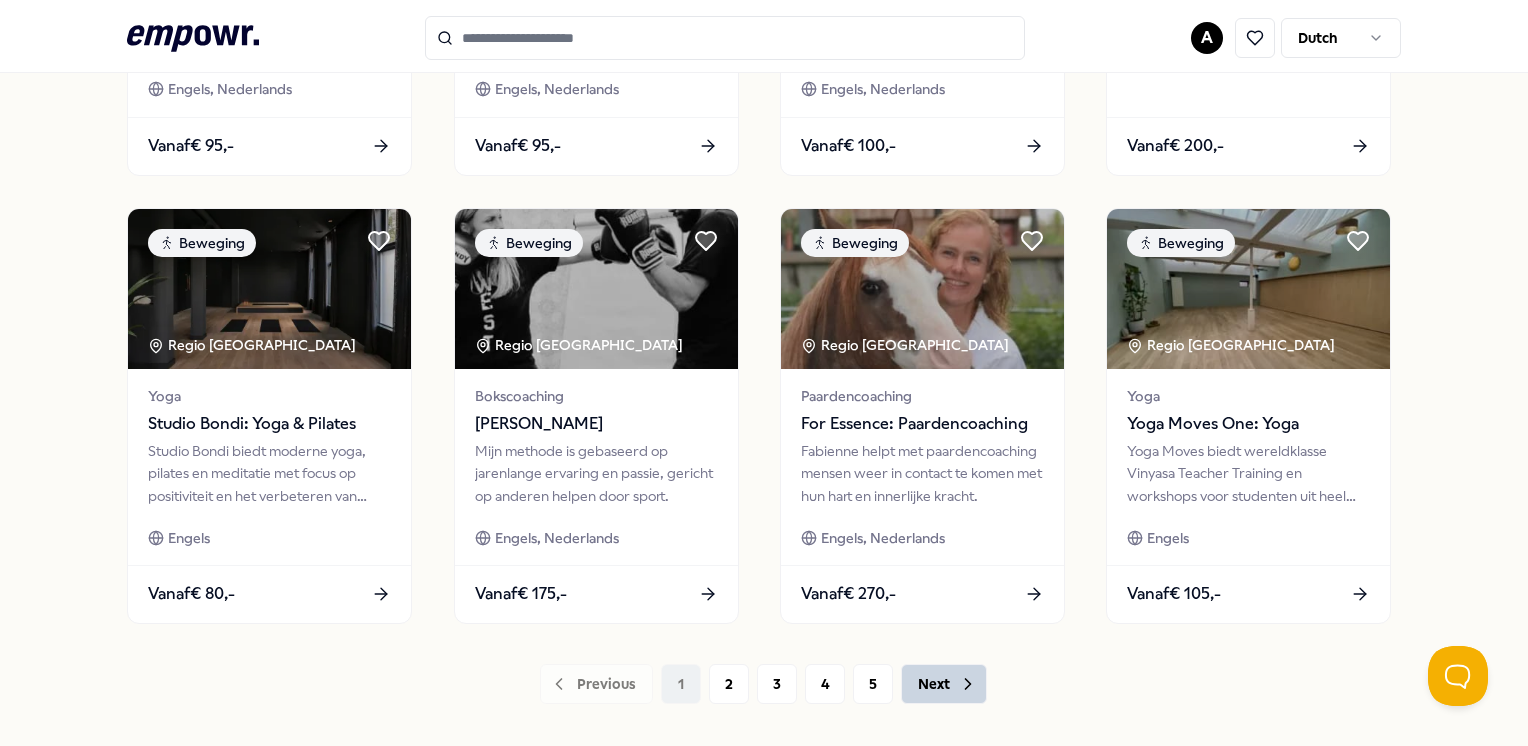 click on "Next" at bounding box center (944, 684) 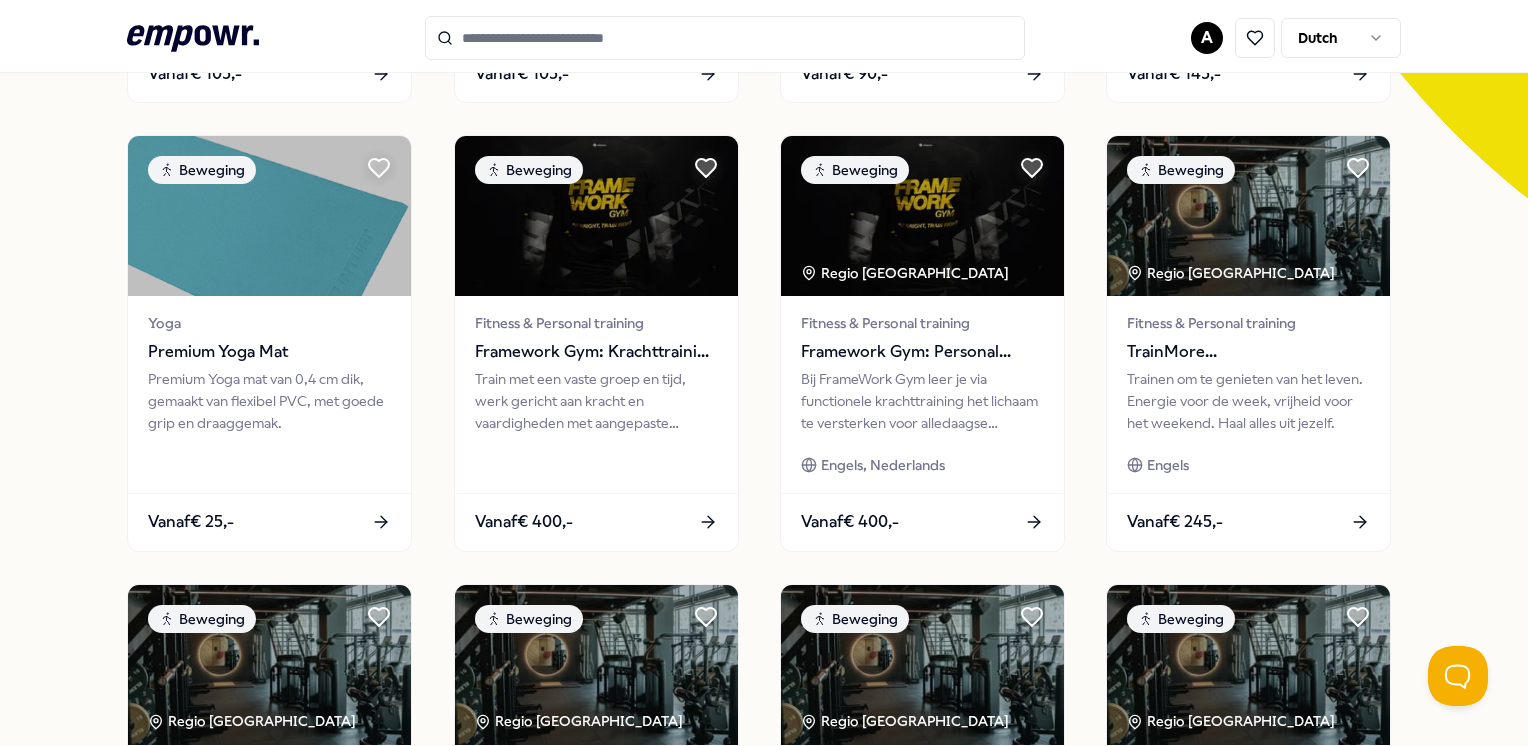 scroll, scrollTop: 559, scrollLeft: 0, axis: vertical 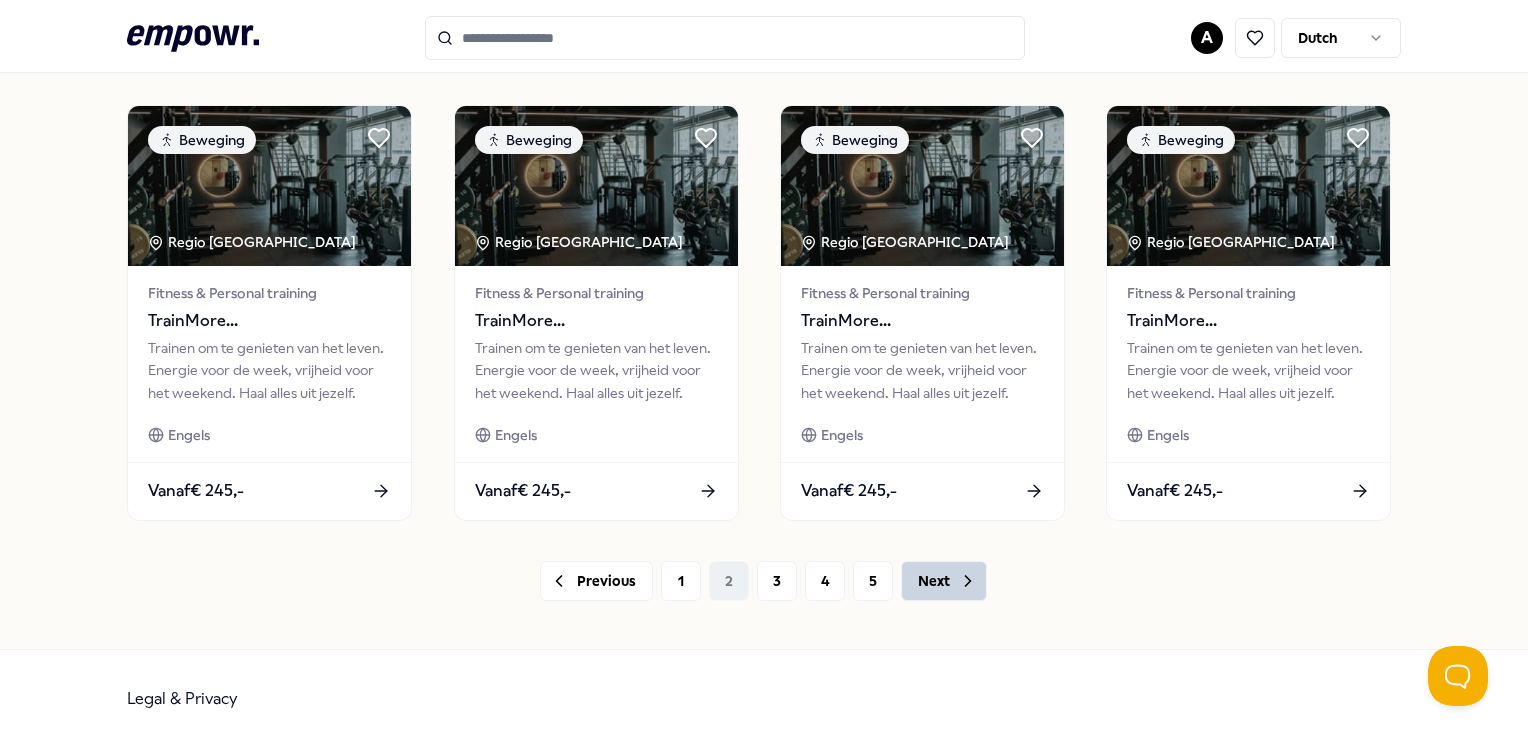 click on "Next" at bounding box center [944, 581] 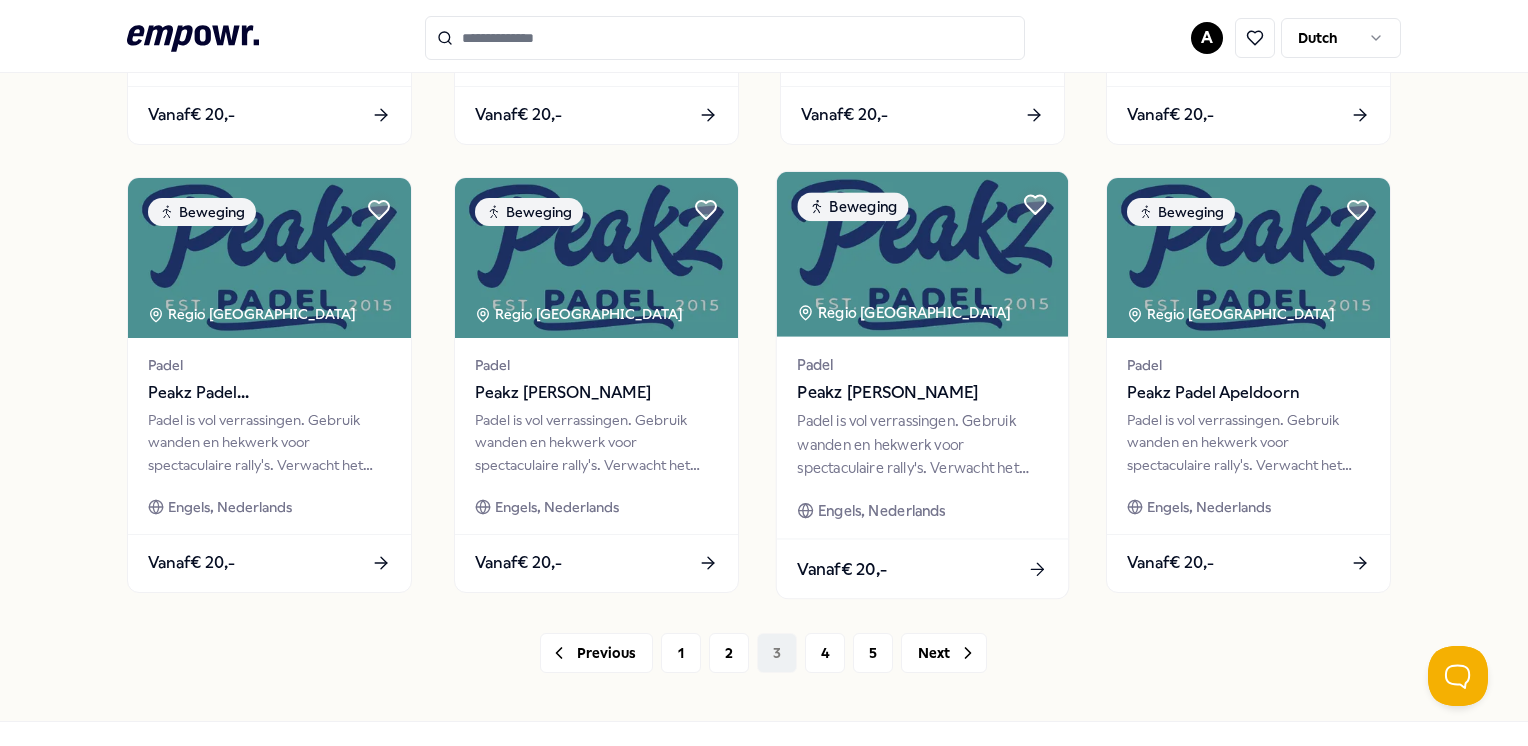 scroll, scrollTop: 973, scrollLeft: 0, axis: vertical 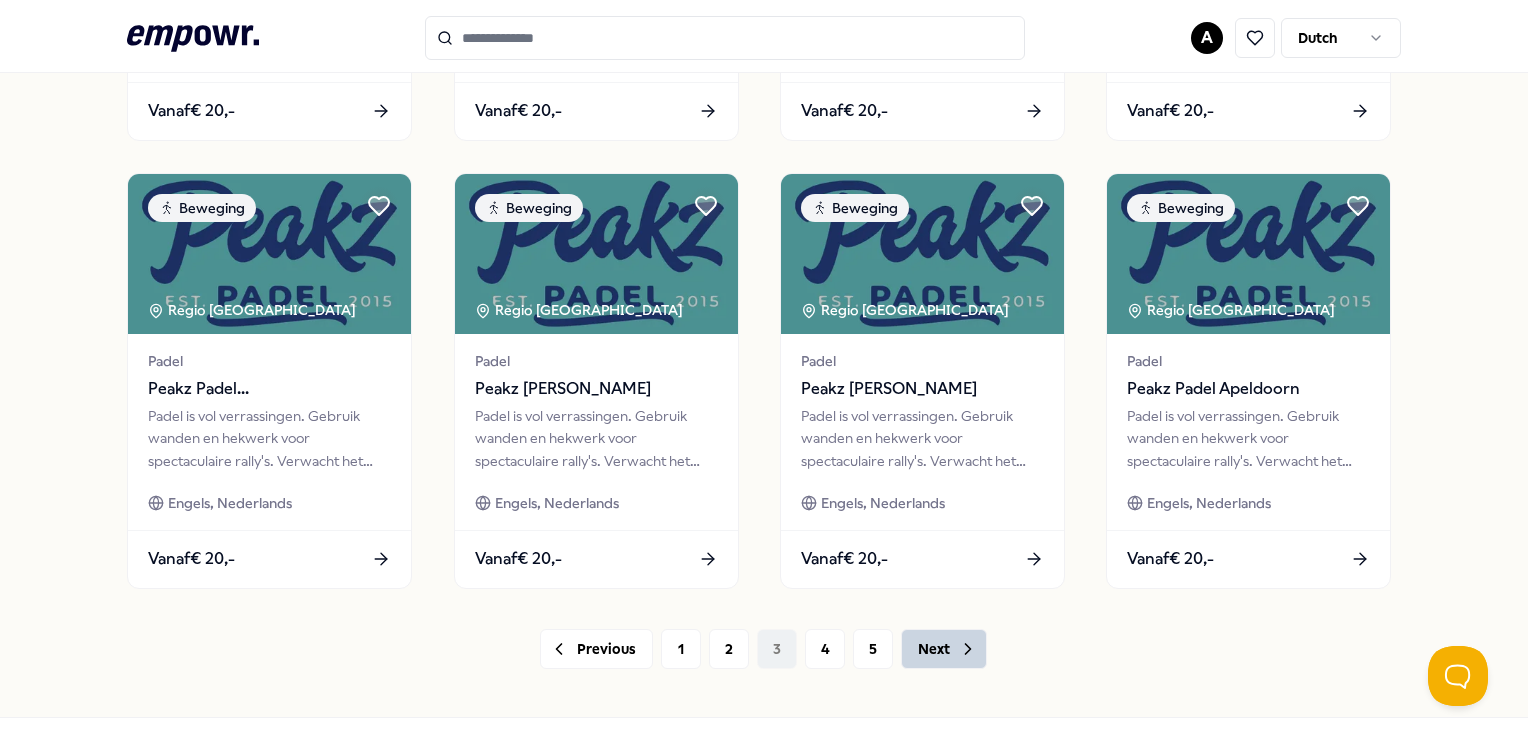 click on "Next" at bounding box center (944, 649) 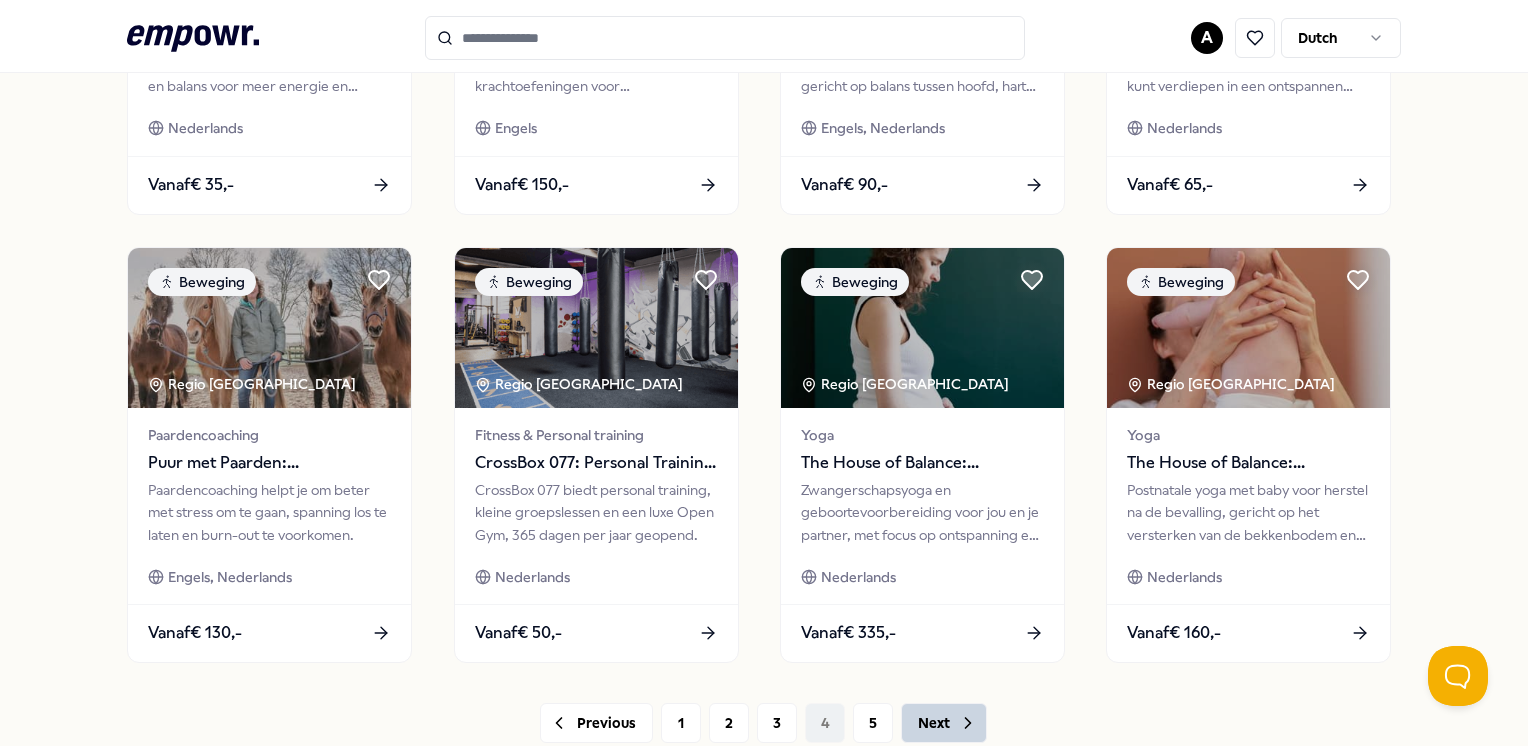 scroll, scrollTop: 900, scrollLeft: 0, axis: vertical 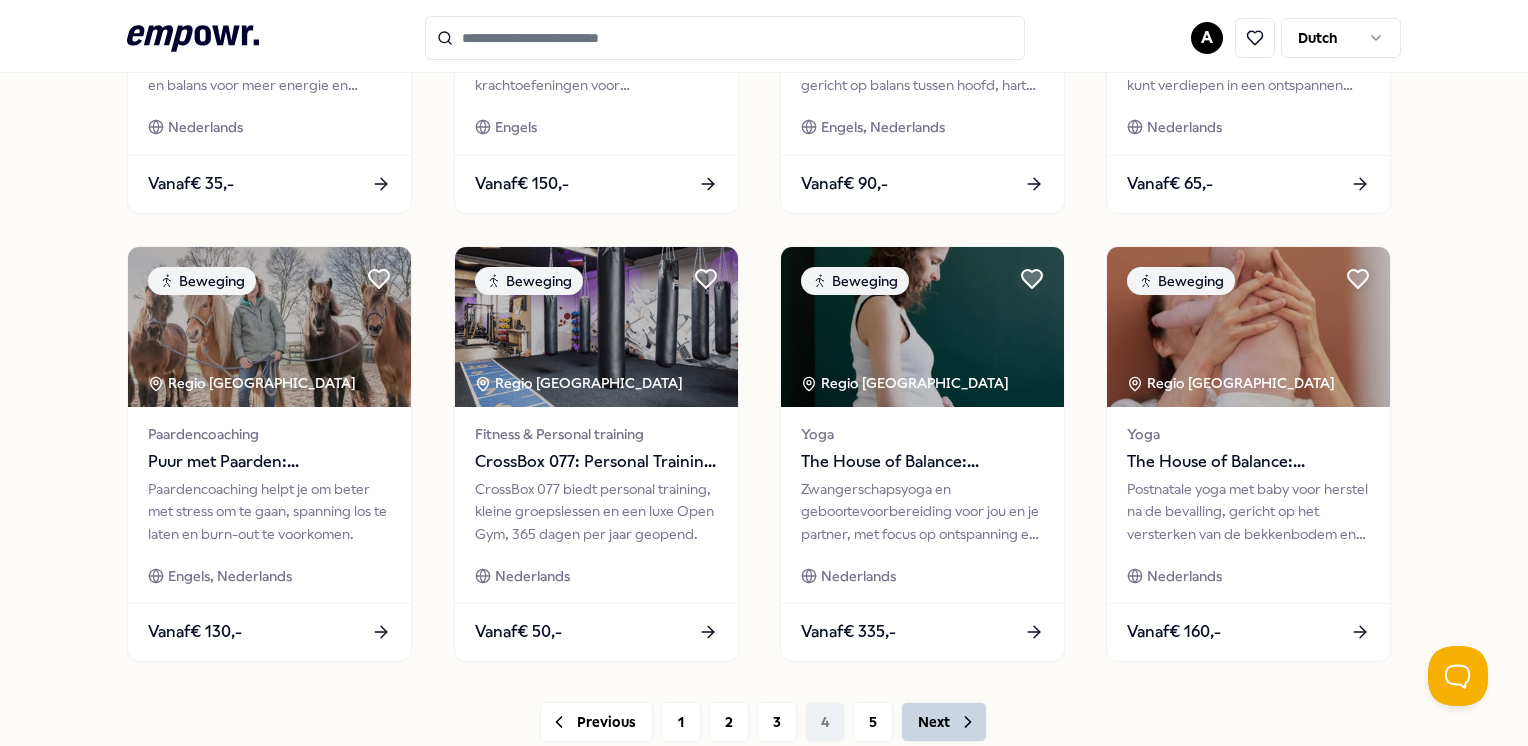 click on "Next" at bounding box center (944, 722) 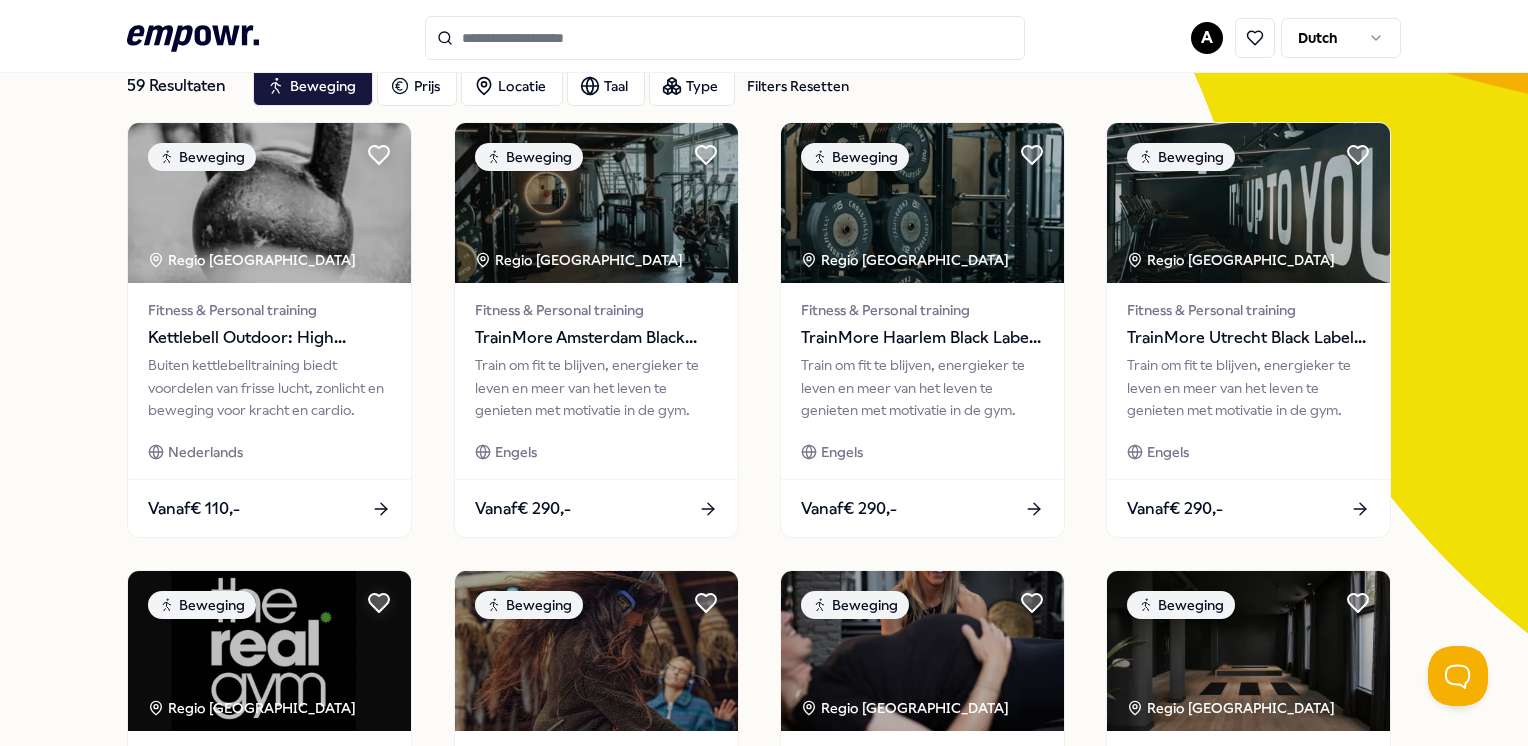 scroll, scrollTop: 122, scrollLeft: 0, axis: vertical 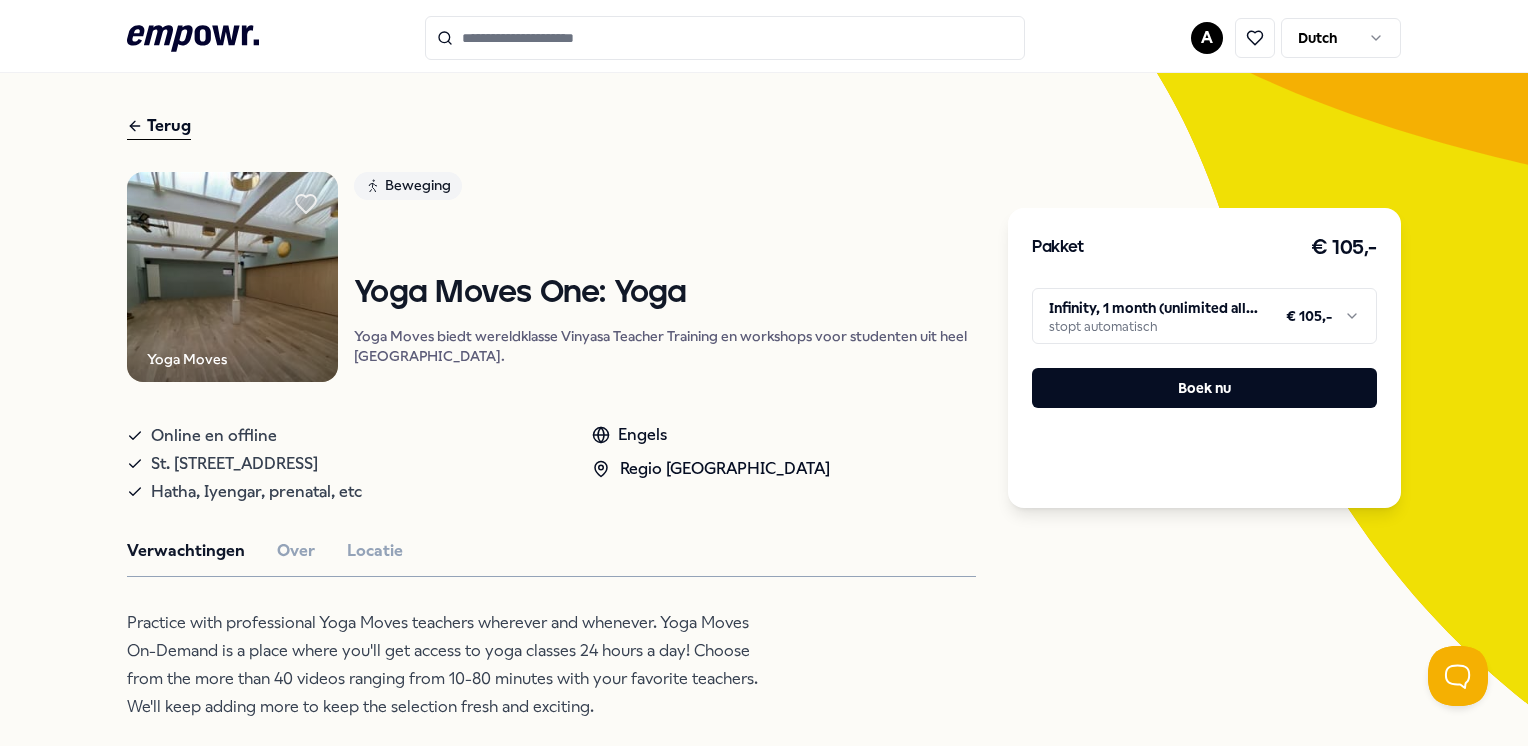 click on ".empowr-logo_svg__cls-1{fill:#03032f} A Dutch Alle categorieën   Self-care library Terug Yoga Moves Beweging Yoga Moves One: Yoga Yoga Moves biedt wereldklasse Vinyasa Teacher Training en workshops voor studenten uit heel [GEOGRAPHIC_DATA]. Online en offline St. [STREET_ADDRESS], etc Engels Regio Utrecht  Verwachtingen Over Locatie Practice with professional Yoga Moves teachers wherever and whenever. Yoga Moves On-Demand is a place where you'll get access to yoga classes 24 hours a day! Choose from the more than 40 videos ranging from 10-80 minutes with your favorite teachers. We'll keep adding more to keep the selection fresh and exciting.  Aanbevolen Coaching Regio  West  NL    + 1 Grenzen stellen [PERSON_NAME] Zwangerschaps- ouderschapscoaching, bevallingsverwerking, trauma, (prik)angst &
stresscoaching. Engels, Nederlands Vanaf  € 135,- Coaching Regio [GEOGRAPHIC_DATA]    Ademcoaching [PERSON_NAME], Nederlands Vanaf  € 160,- Coaching Regio  [GEOGRAPHIC_DATA]    + 1 Diëtiek & Voedingscoaching" at bounding box center [764, 373] 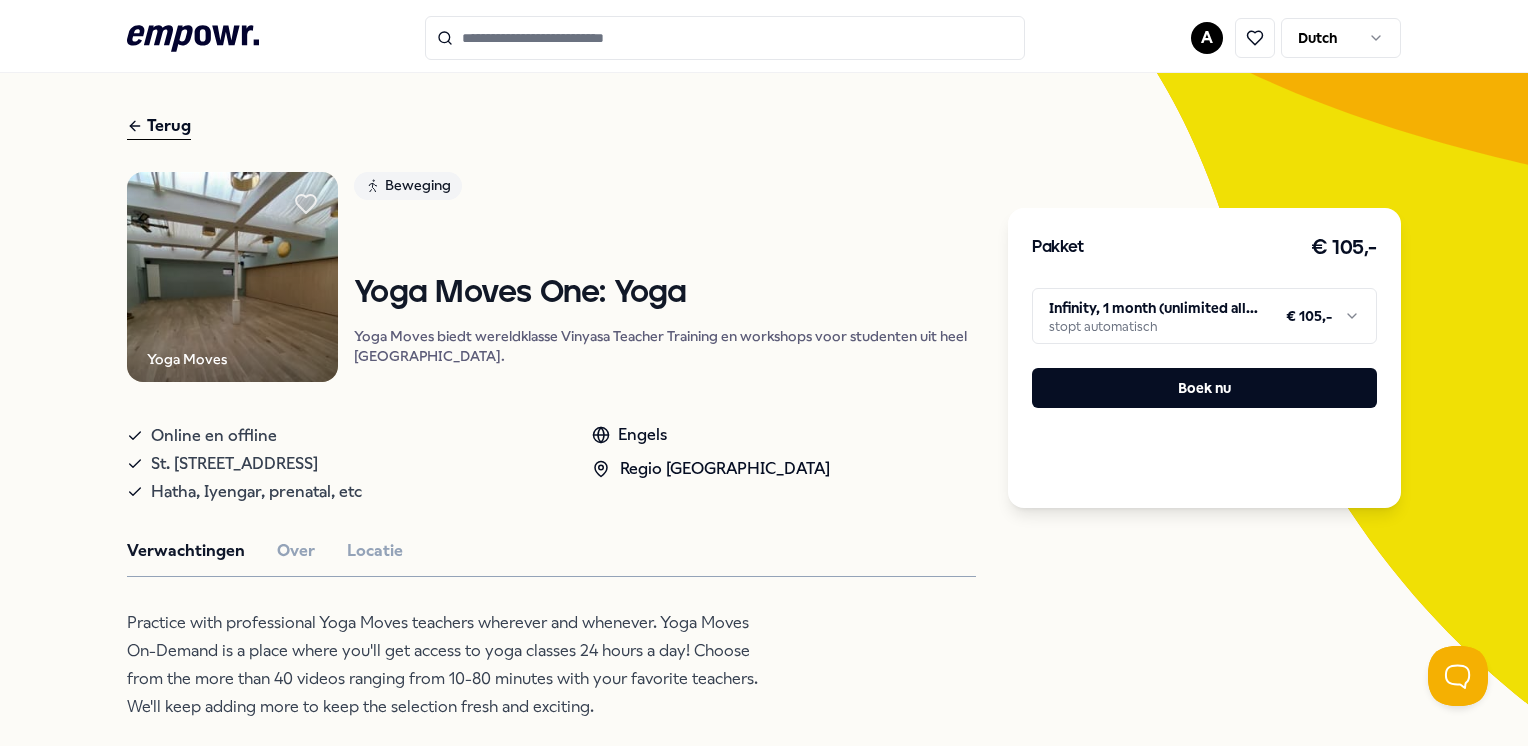 click on "Online en offline St. Janshovenstraat 1 Hatha, Iyengar, prenatal, etc Engels Regio Utrecht" at bounding box center (551, 460) 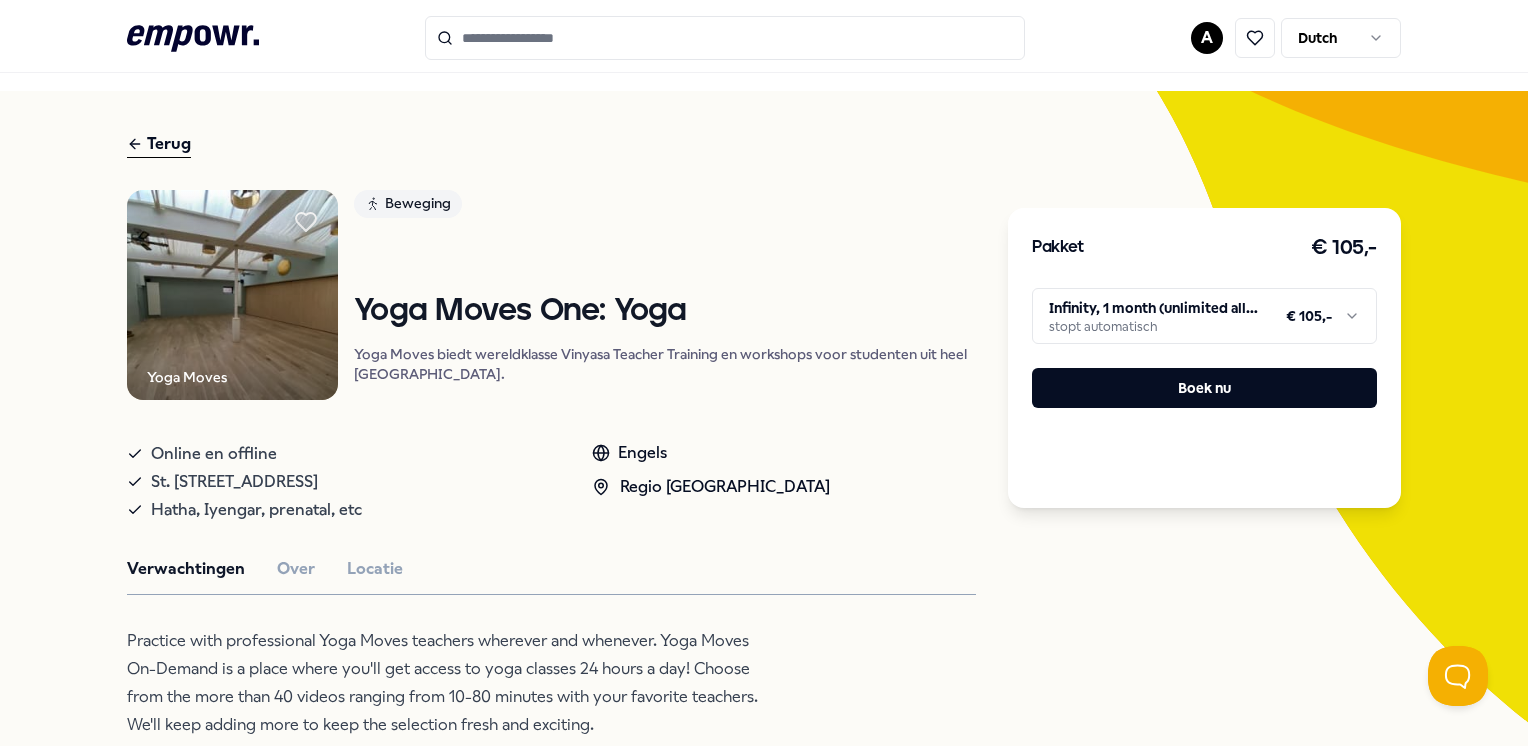 scroll, scrollTop: 36, scrollLeft: 0, axis: vertical 